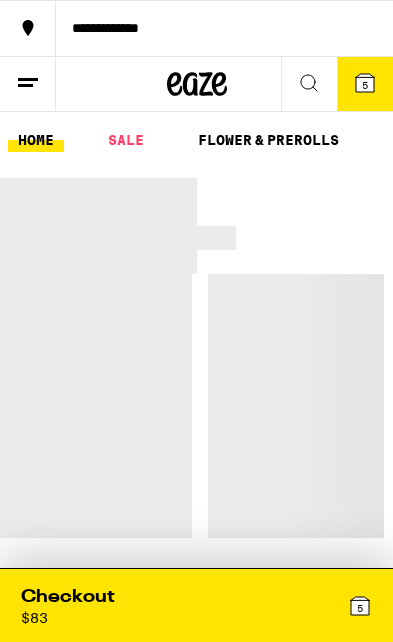 scroll, scrollTop: 0, scrollLeft: 0, axis: both 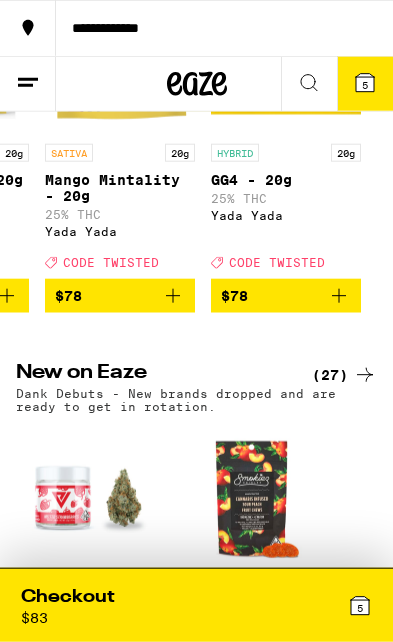 click on "Checkout $ 83" at bounding box center [109, 605] 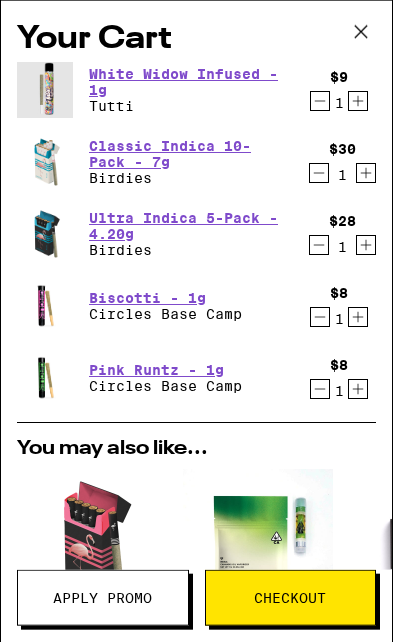 scroll, scrollTop: 0, scrollLeft: 0, axis: both 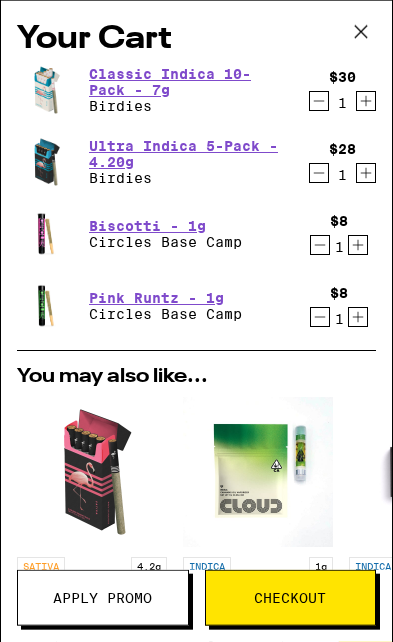 click 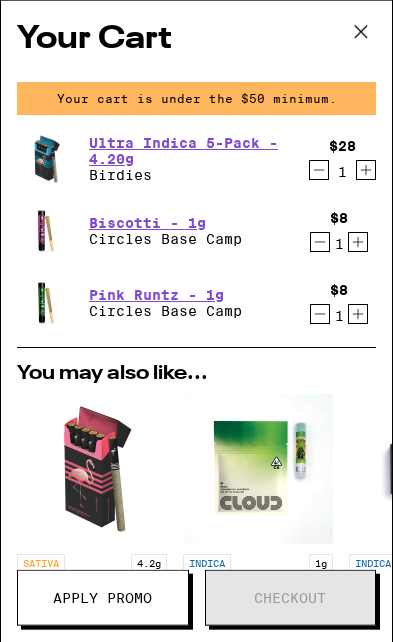 click 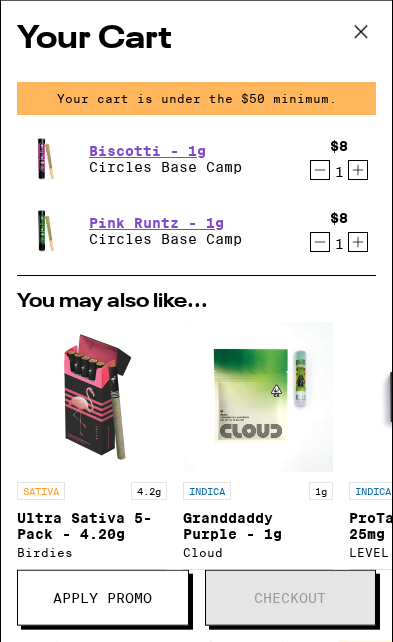 click 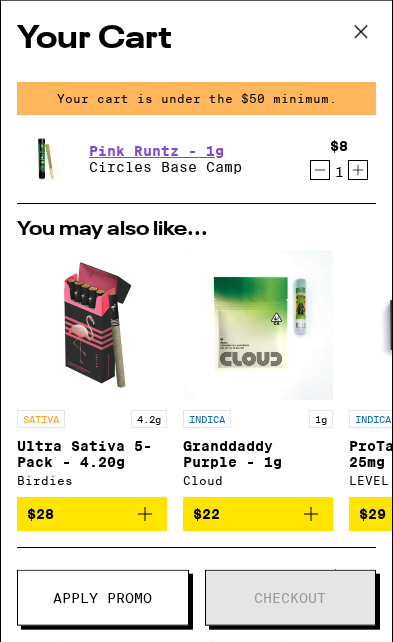 click 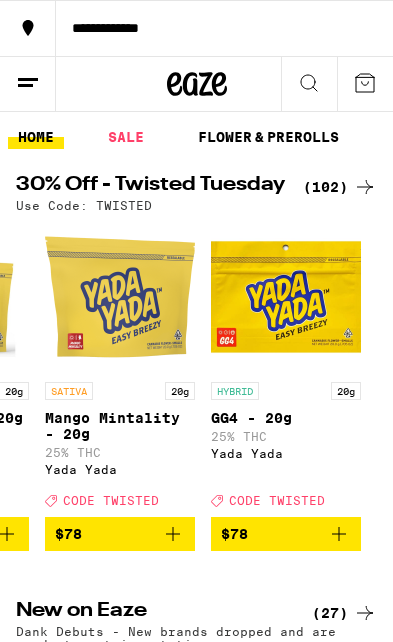 scroll, scrollTop: 0, scrollLeft: 0, axis: both 